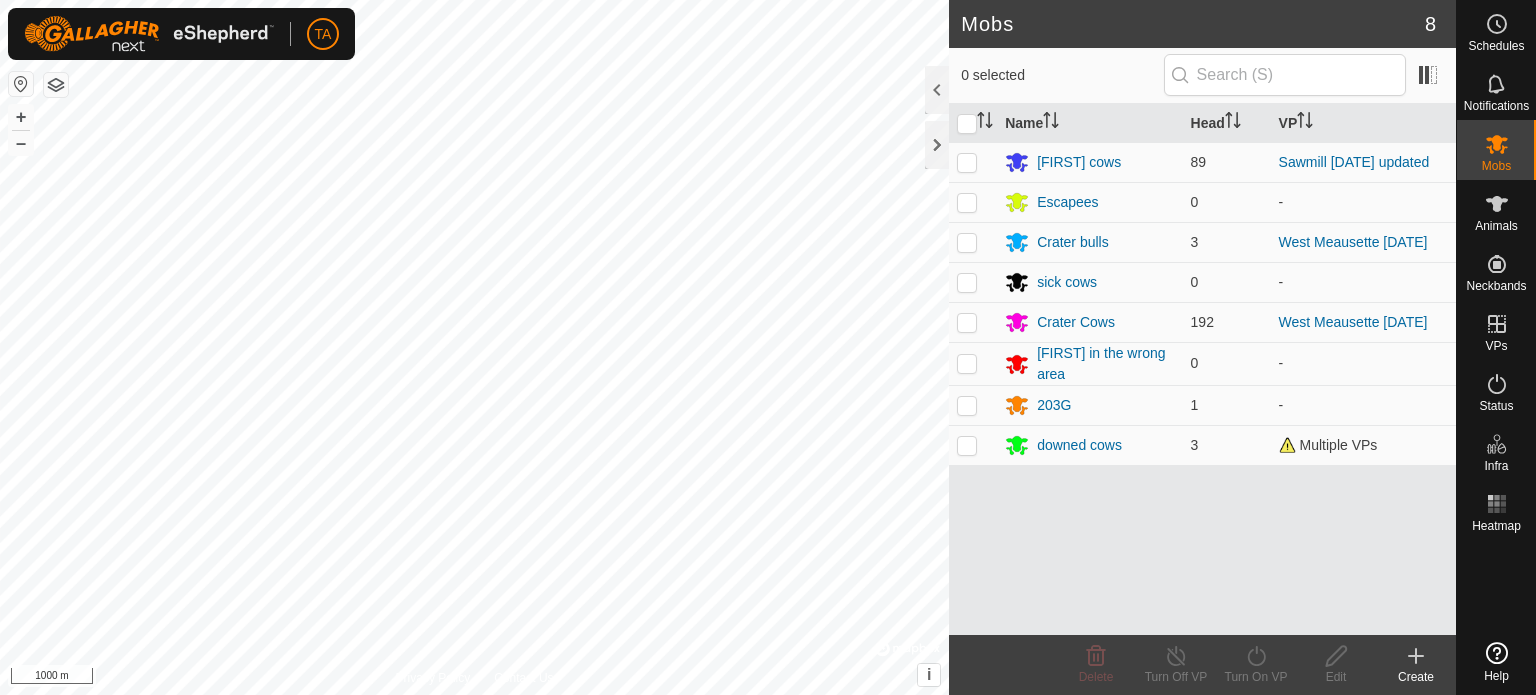 scroll, scrollTop: 0, scrollLeft: 0, axis: both 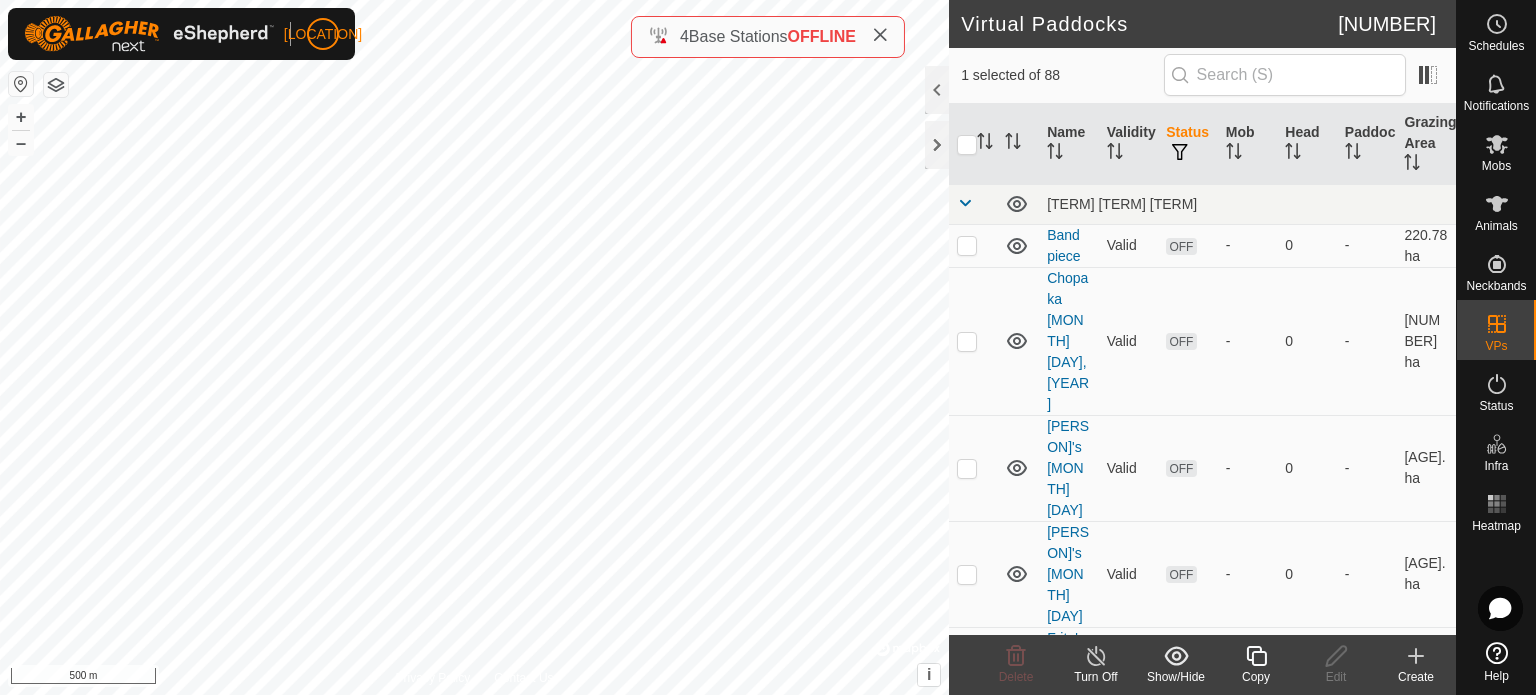 click on "Copy" at bounding box center (1016, 677) 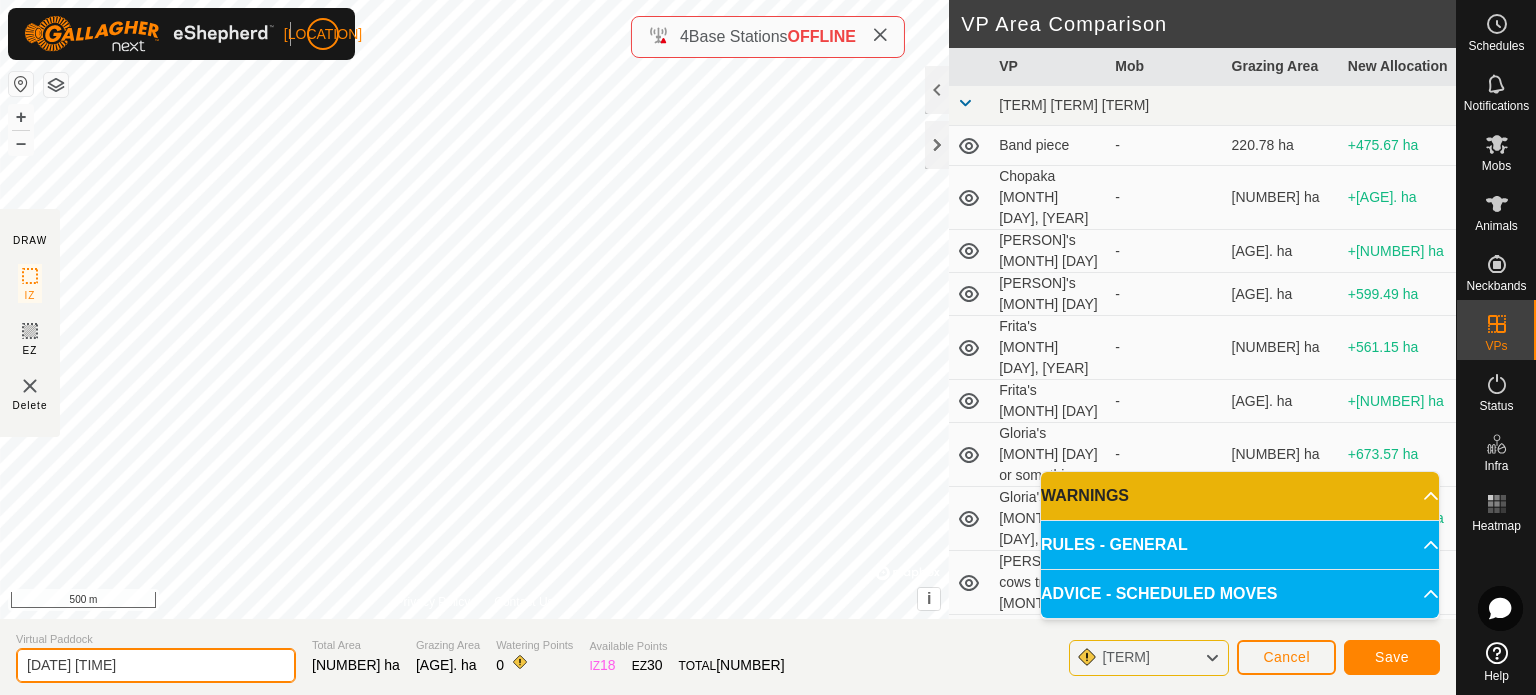 drag, startPoint x: 167, startPoint y: 662, endPoint x: 0, endPoint y: 684, distance: 168.44287 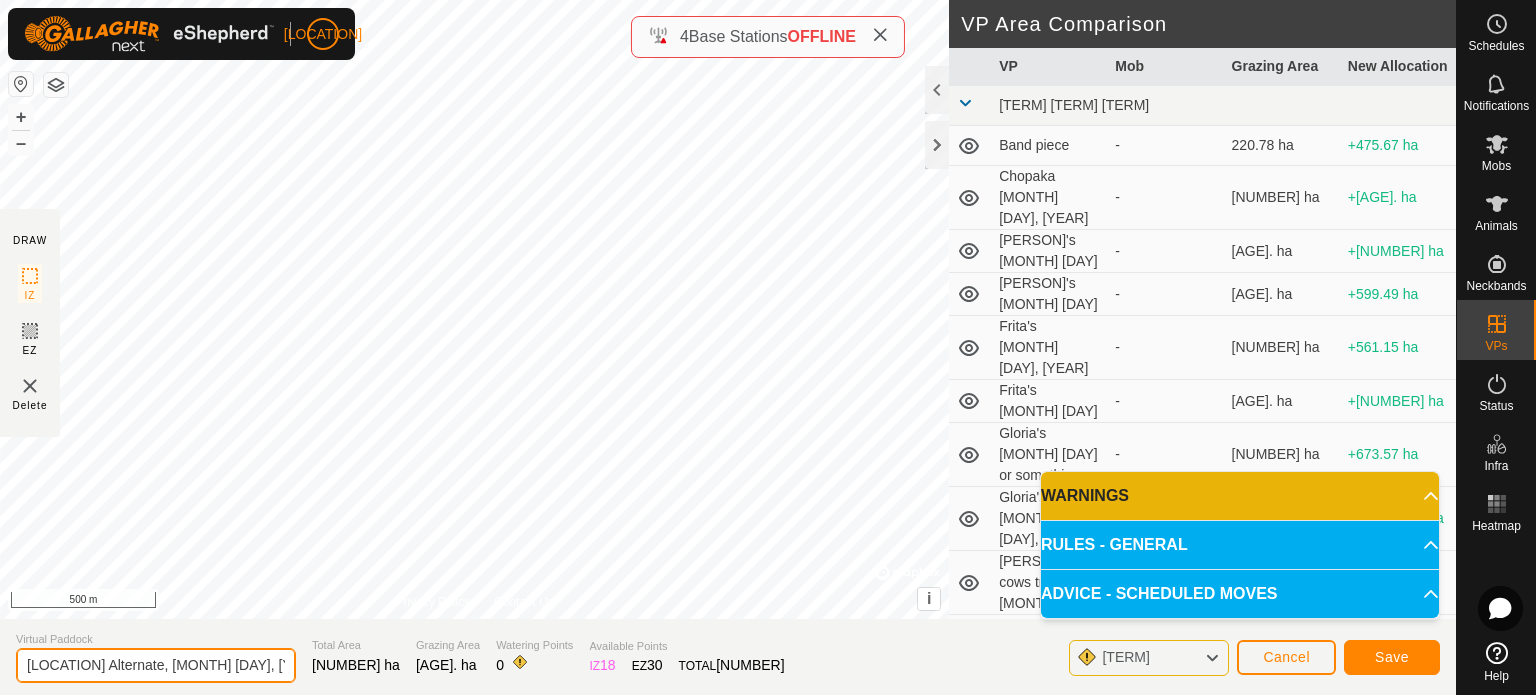 type on "[LOCATION] Alternate, [MONTH] [DAY], [YEAR]" 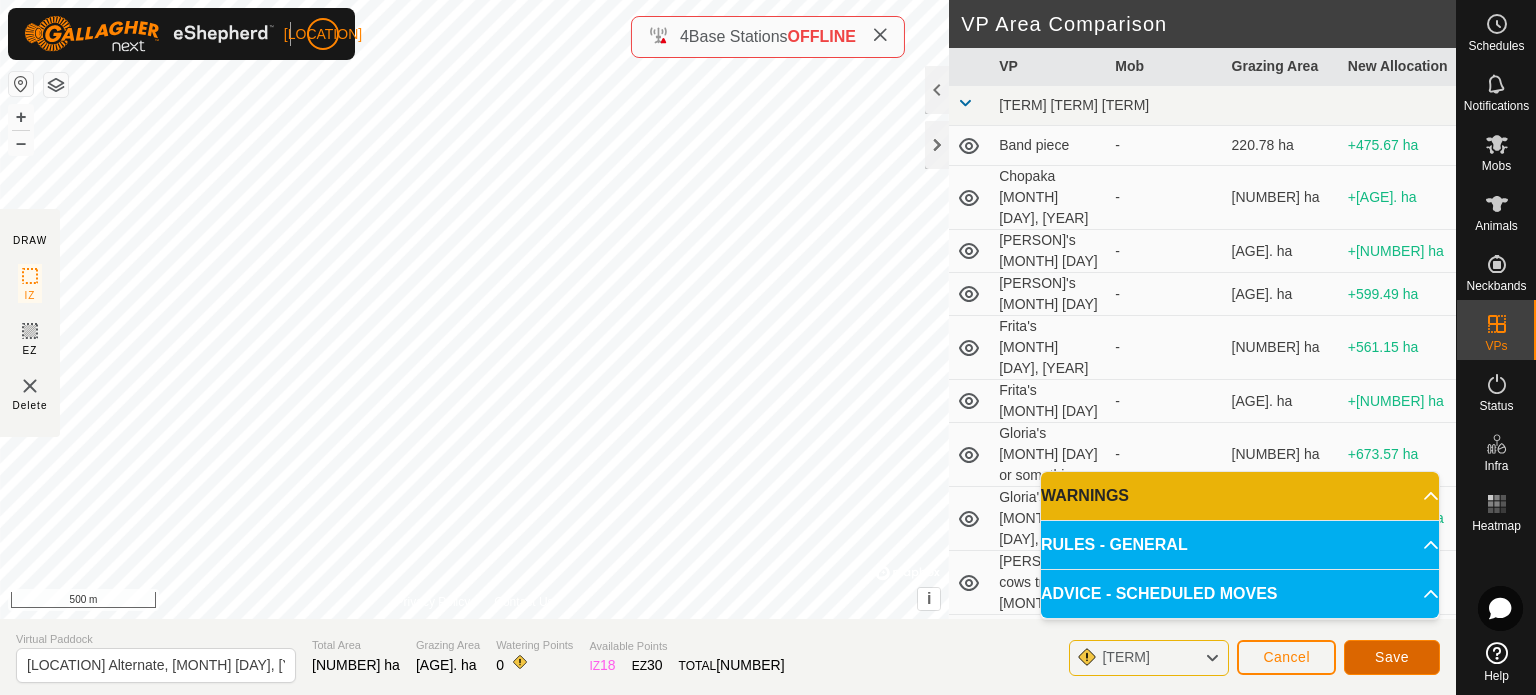 click on "Save" at bounding box center [1392, 657] 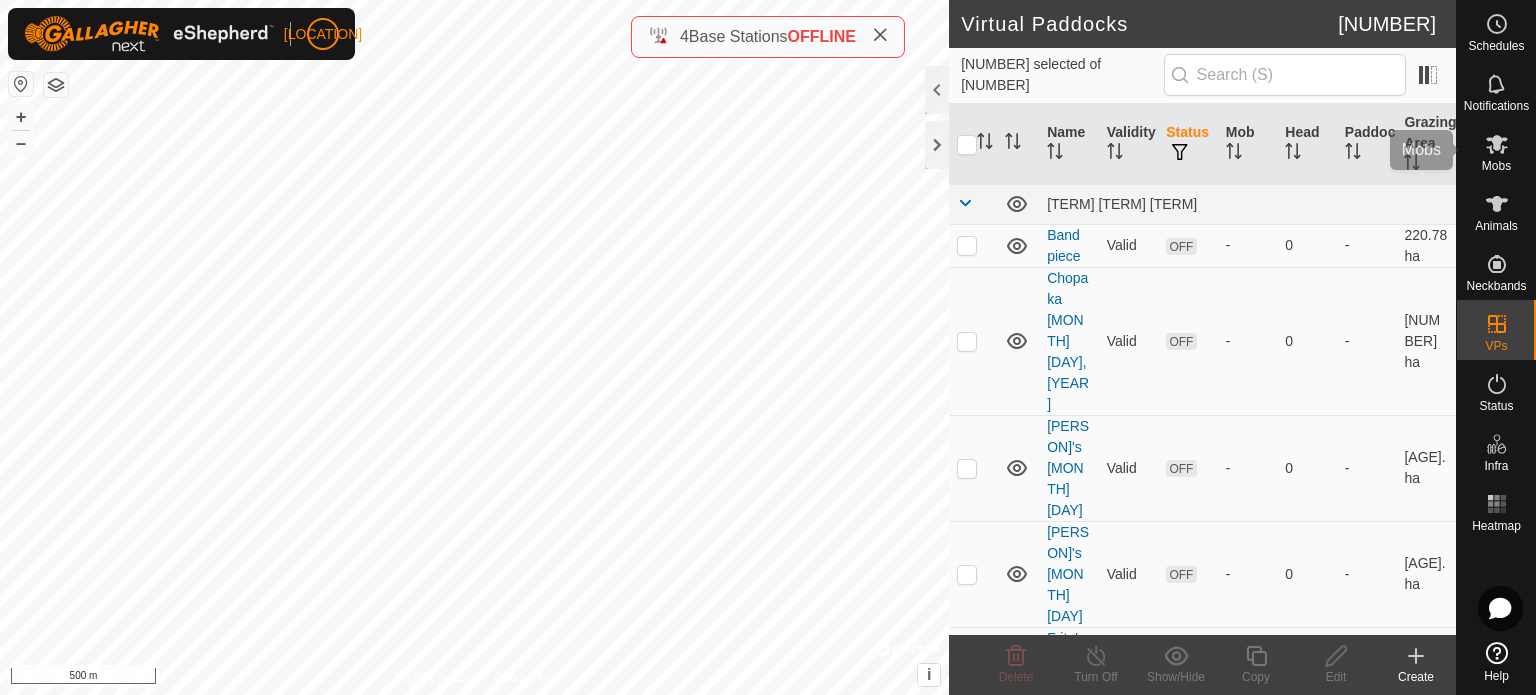 click on "Mobs" at bounding box center (1496, 150) 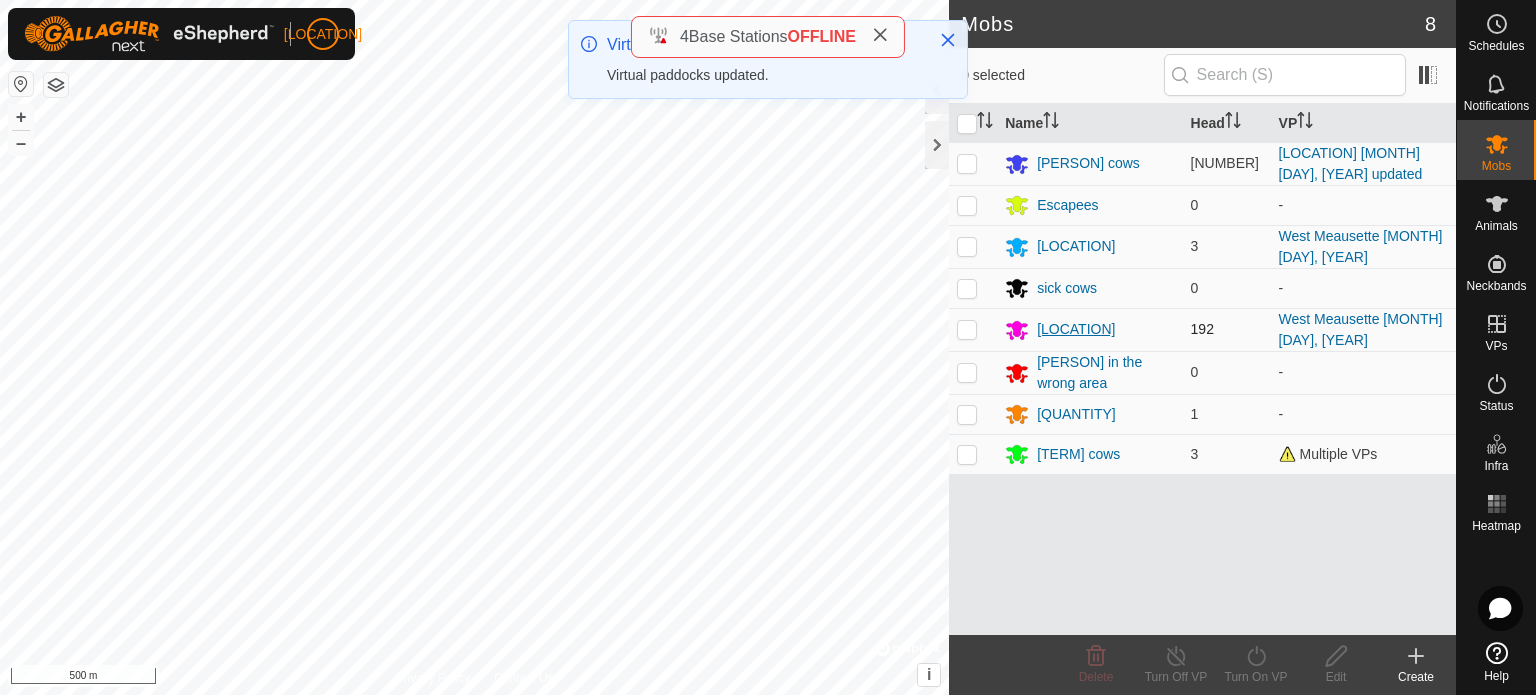 click on "[LOCATION]" at bounding box center (1088, 163) 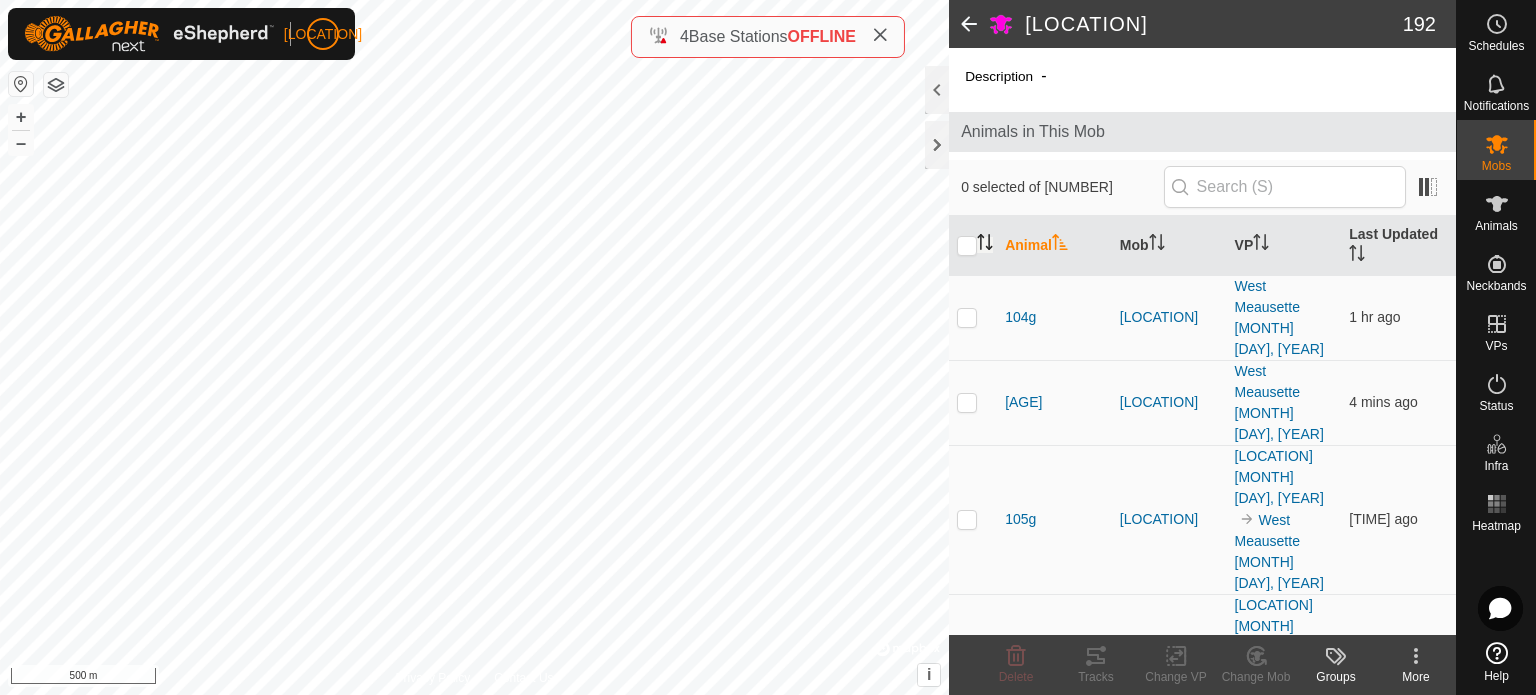 click at bounding box center [985, 242] 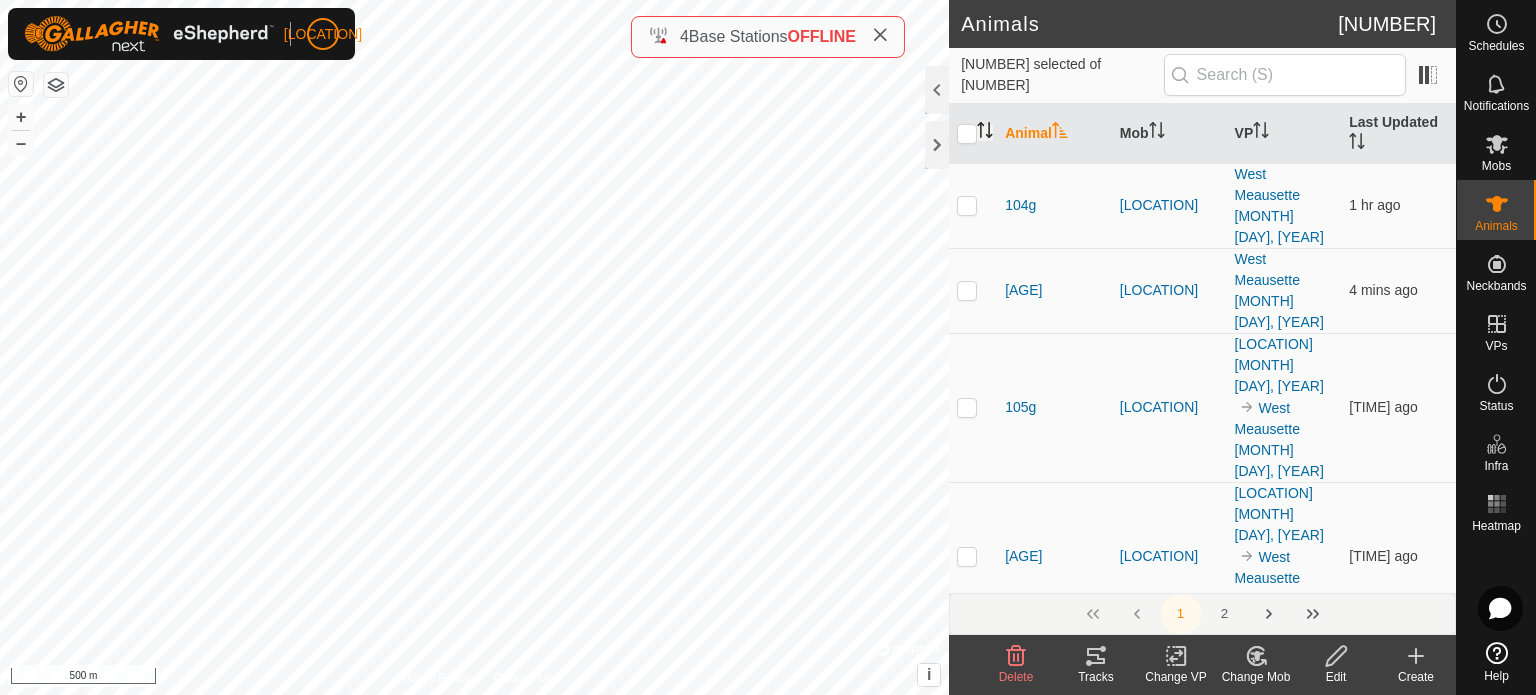 click at bounding box center [985, 130] 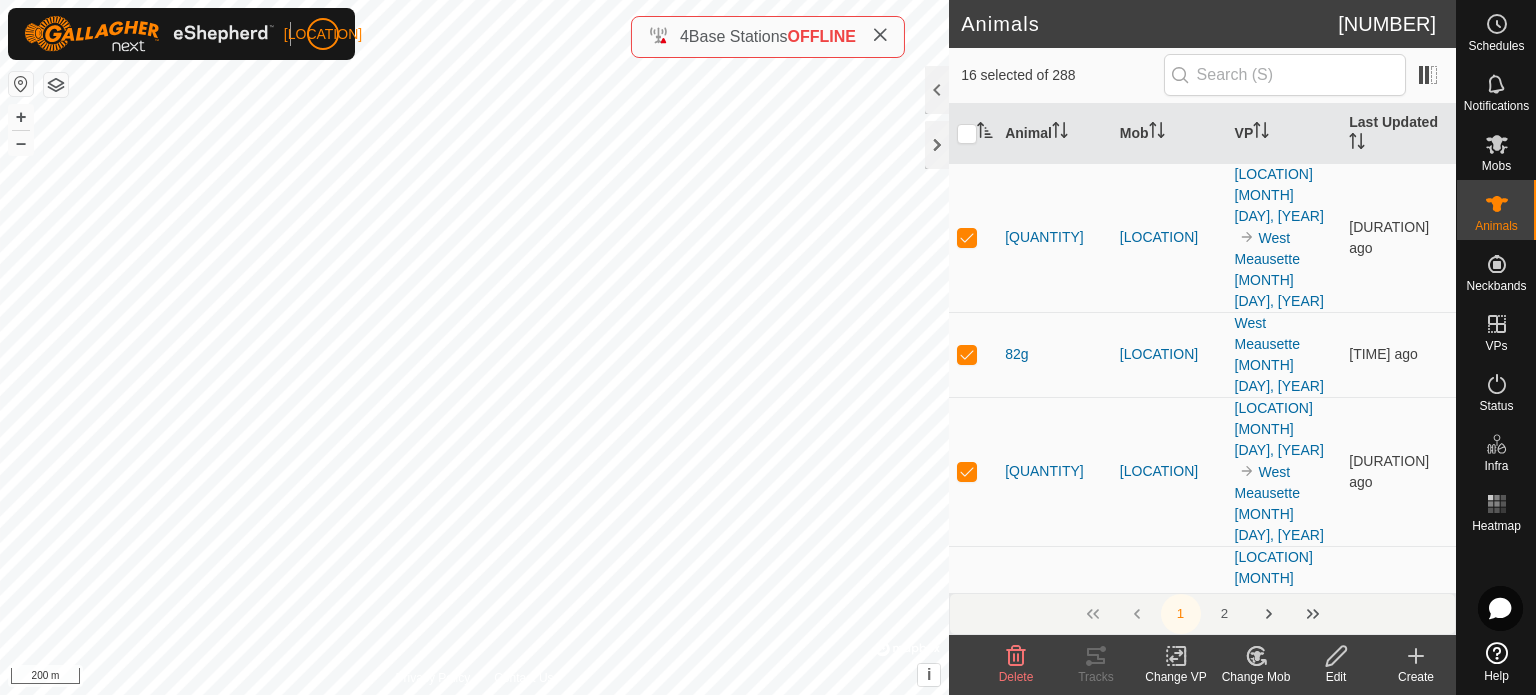 click on "Change Mob" at bounding box center [1016, 677] 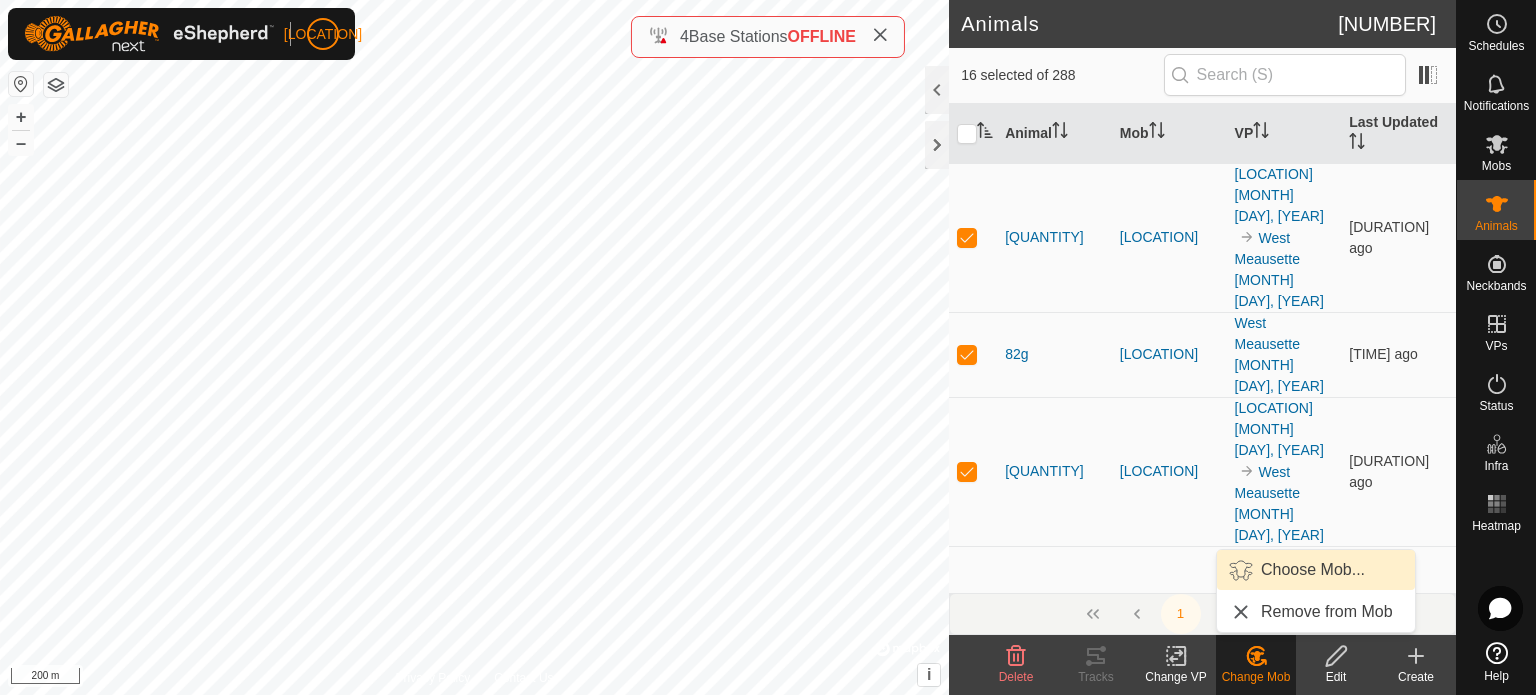 click on "Choose Mob..." at bounding box center [1316, 570] 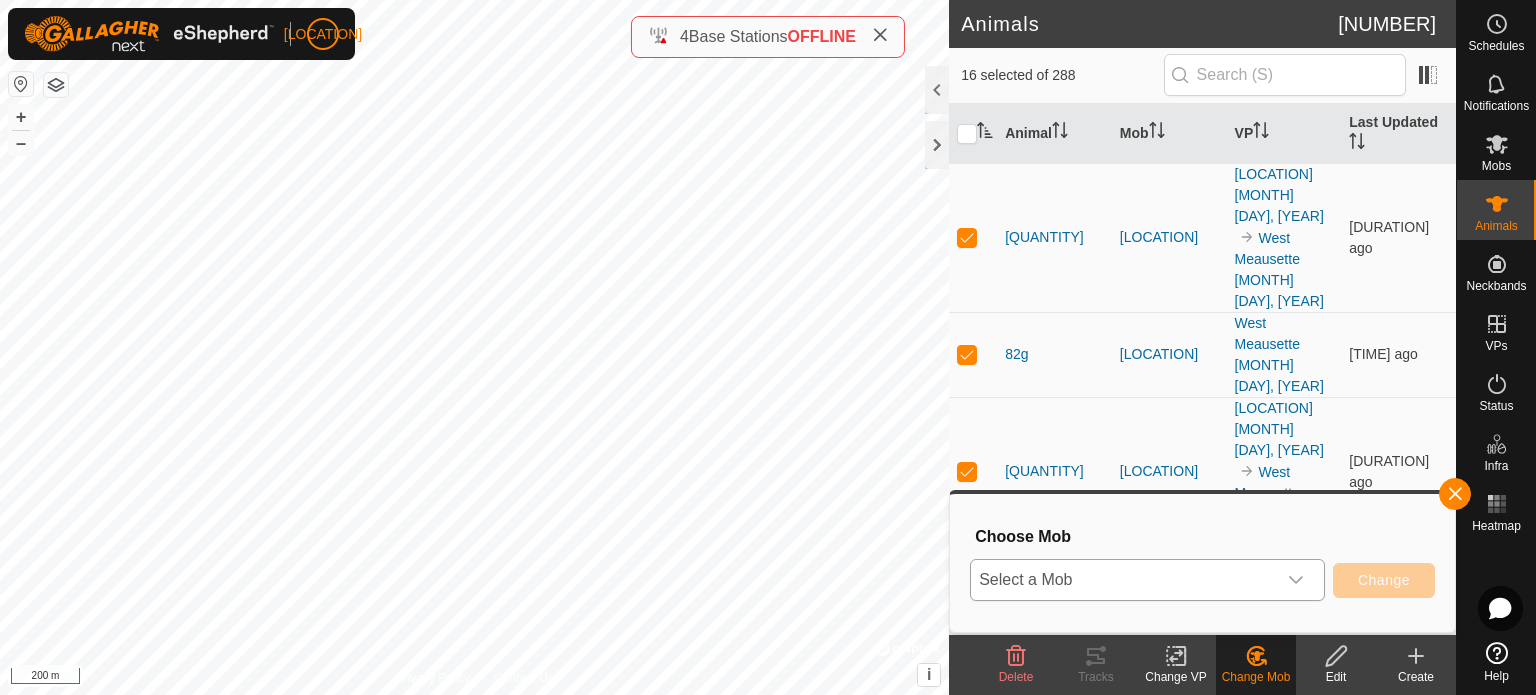 click on "Select a Mob" at bounding box center (1123, 580) 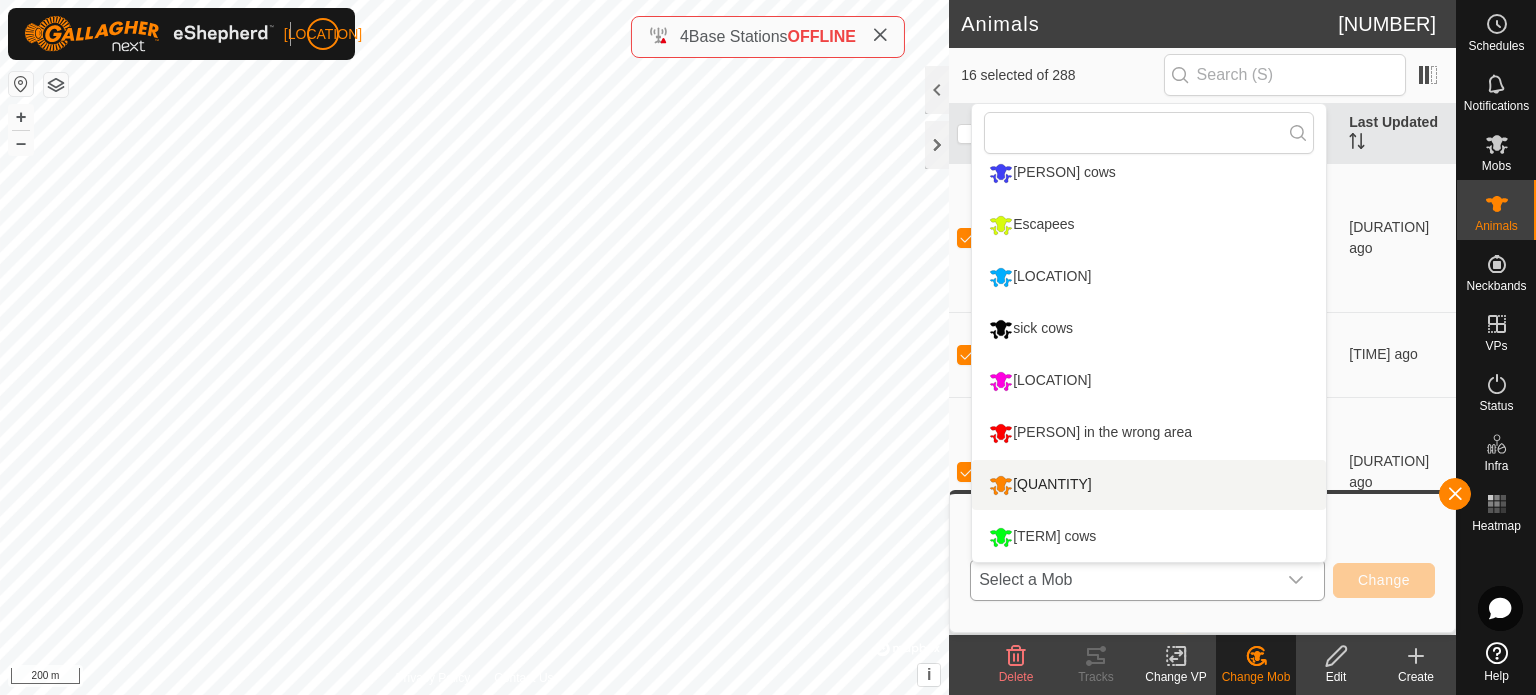 scroll, scrollTop: 14, scrollLeft: 0, axis: vertical 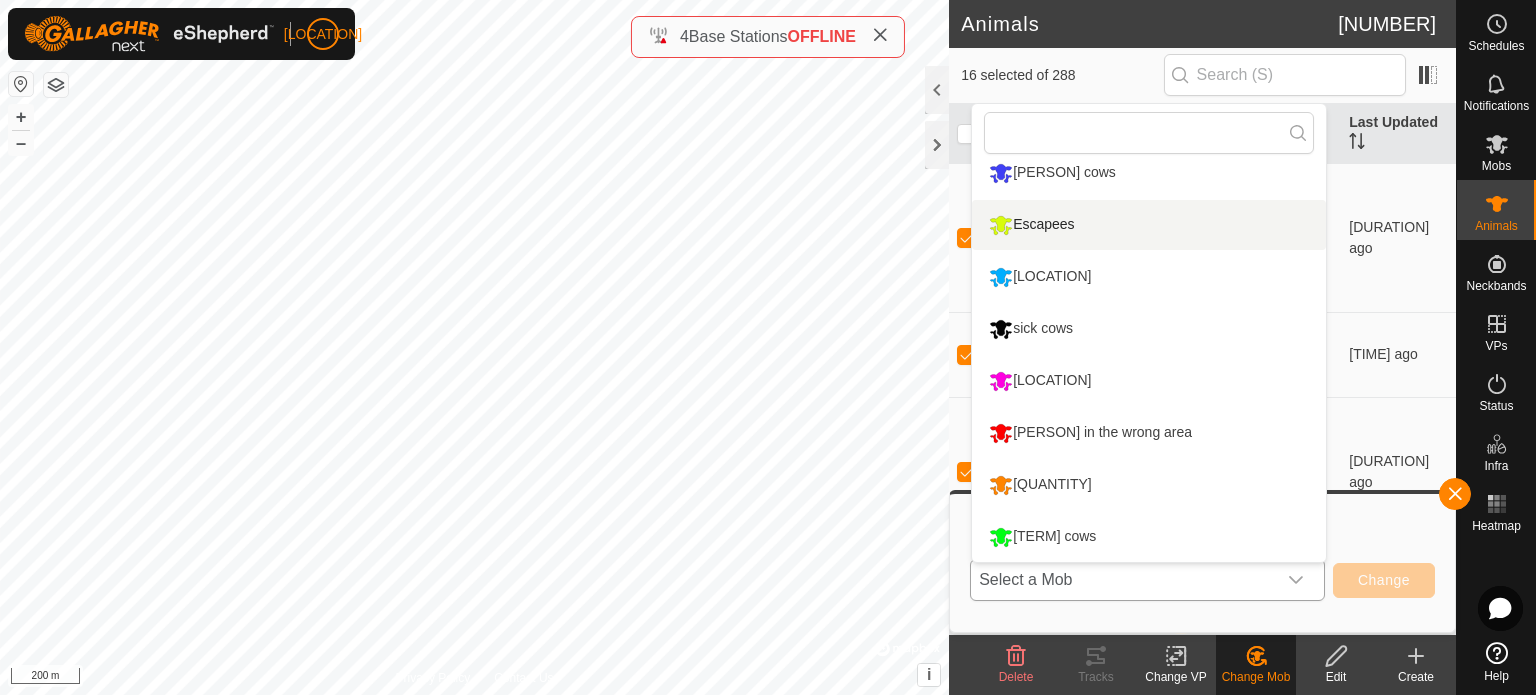 click on "Escapees" at bounding box center [1149, 225] 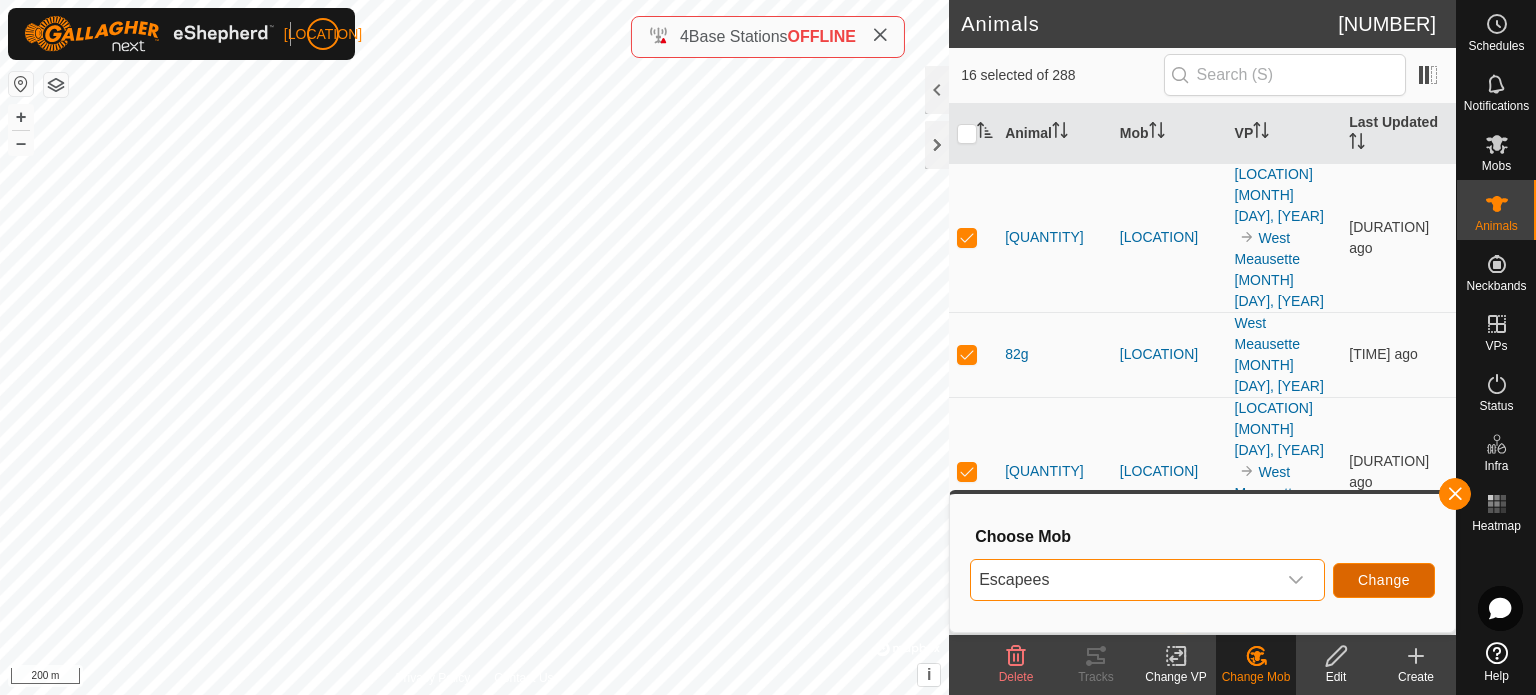 click on "Change" at bounding box center [1384, 580] 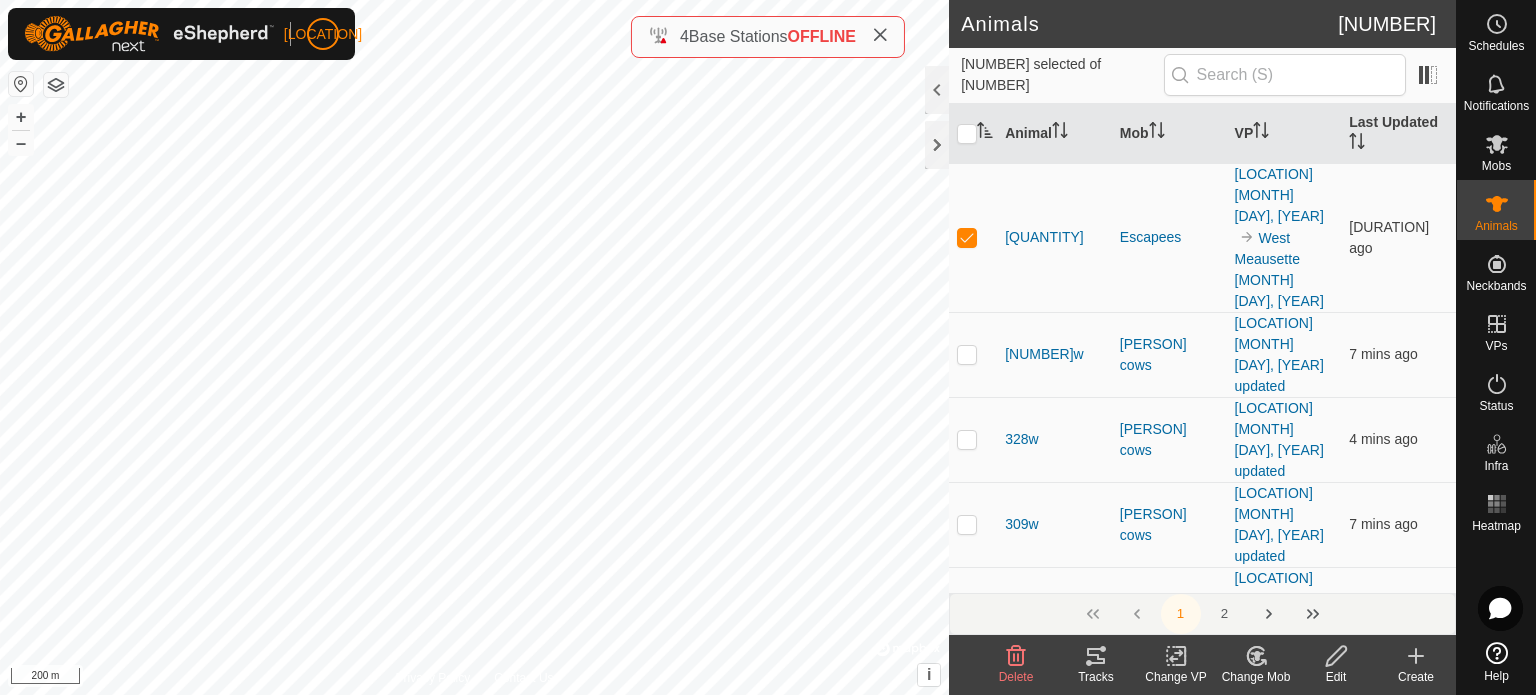 click on "Change Mob" at bounding box center [1016, 677] 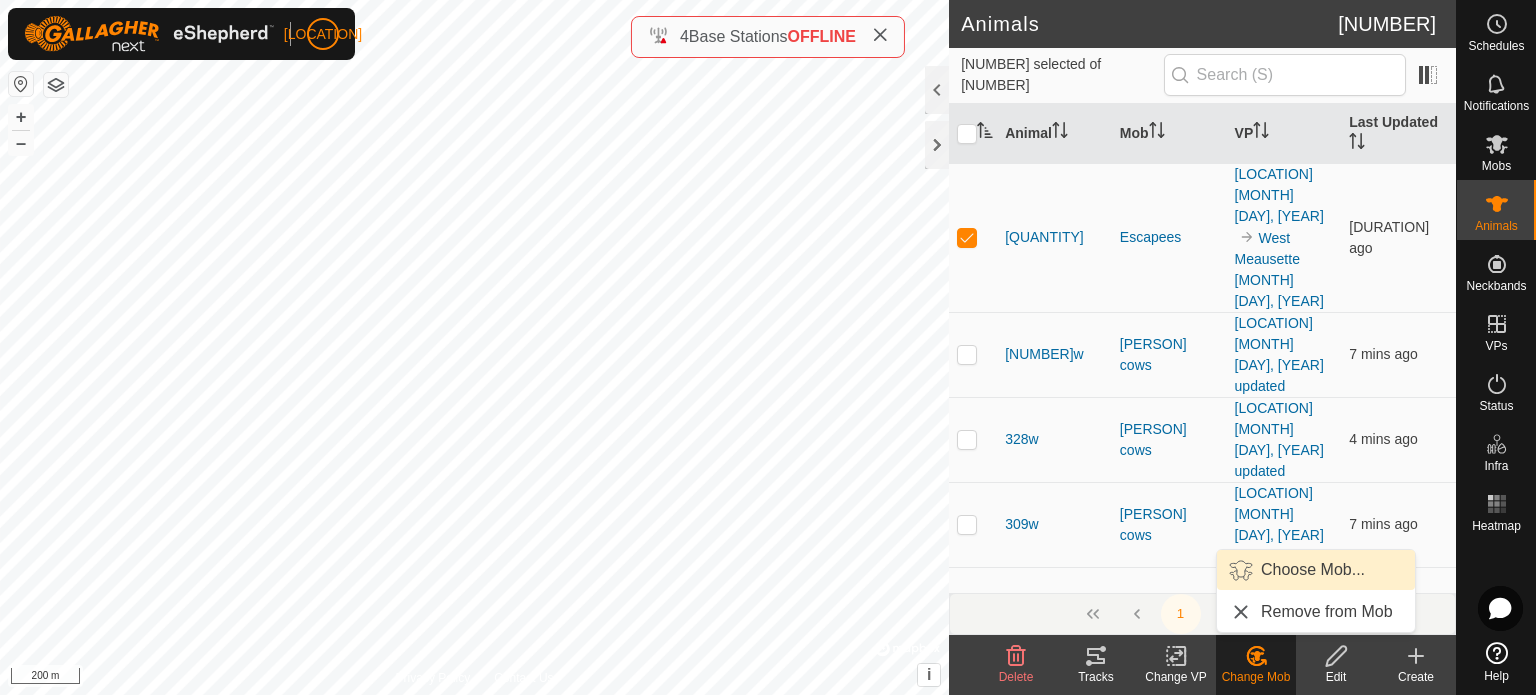 click on "Choose Mob..." at bounding box center [1316, 570] 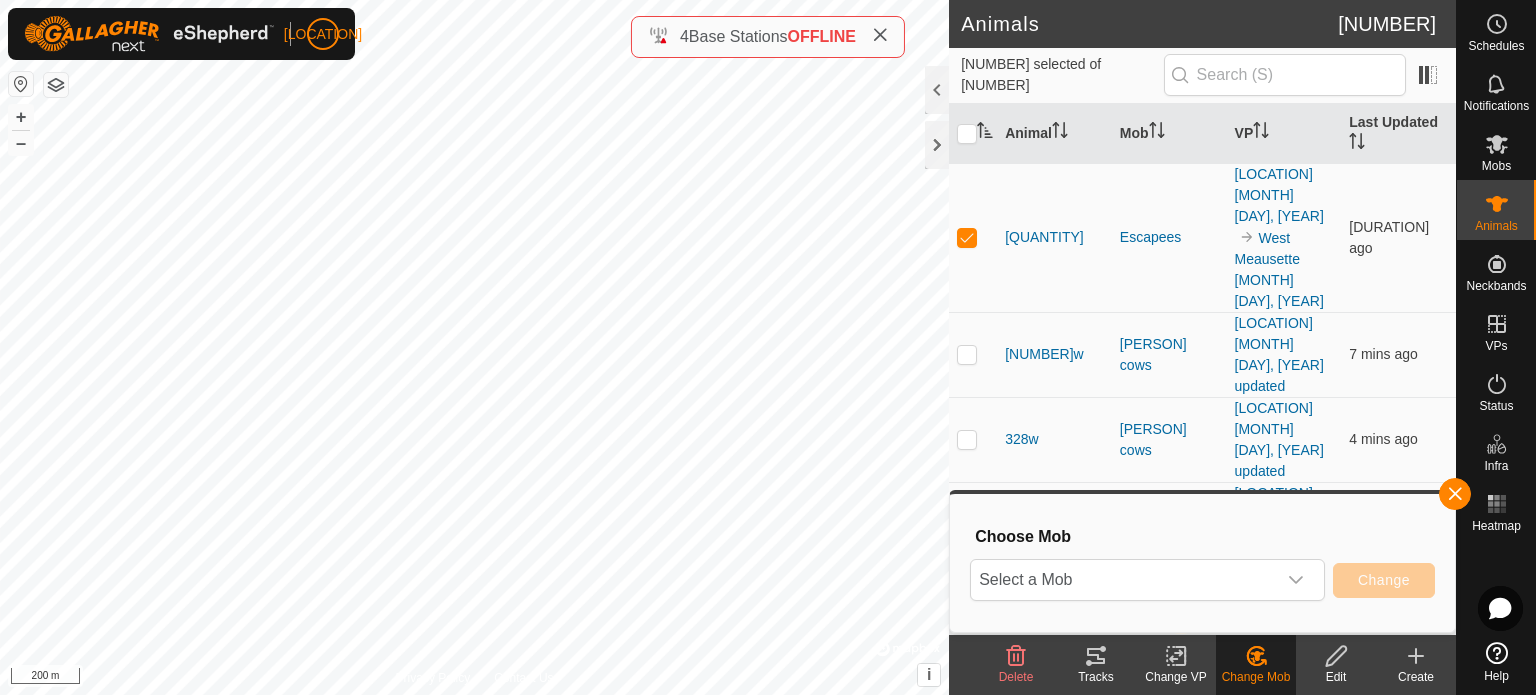 click on "[TERM] [TERM] [TERM] [TERM]" at bounding box center (1202, 563) 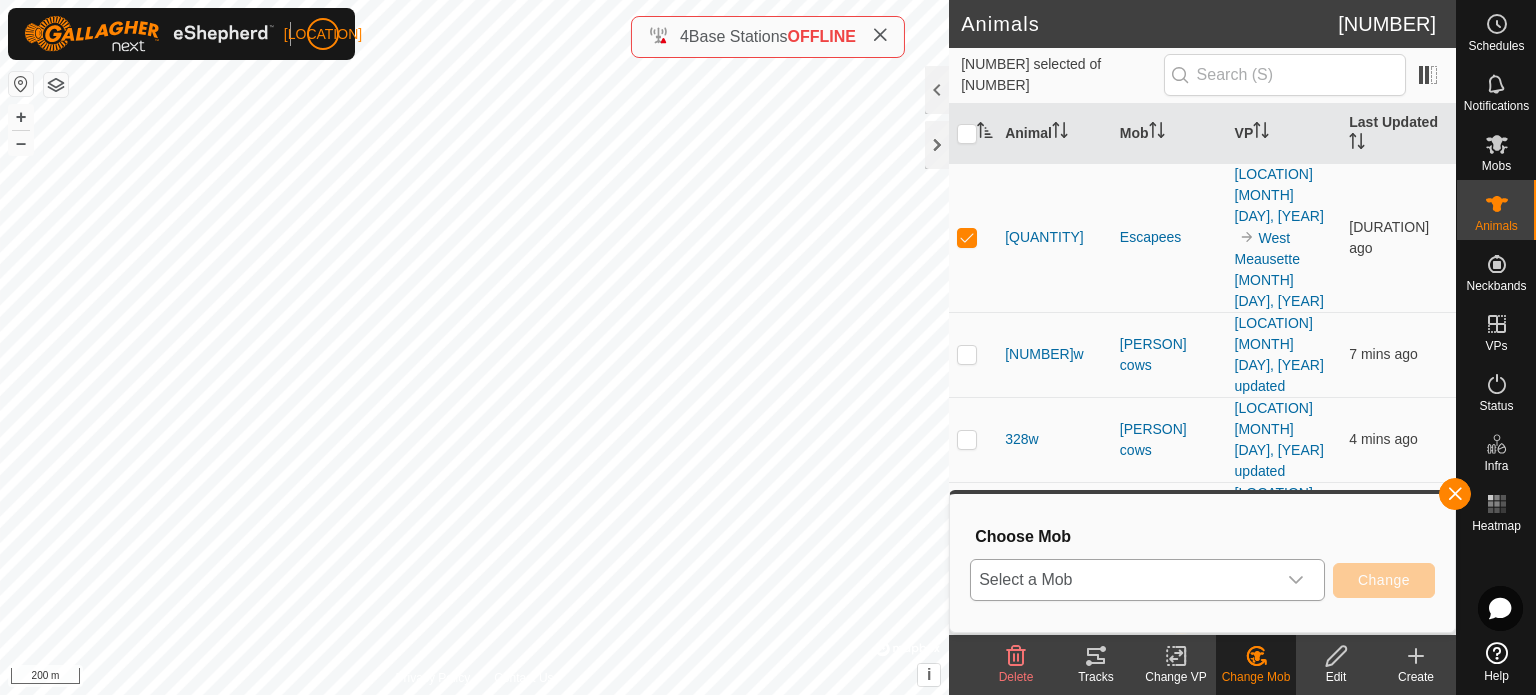 click at bounding box center [1296, 580] 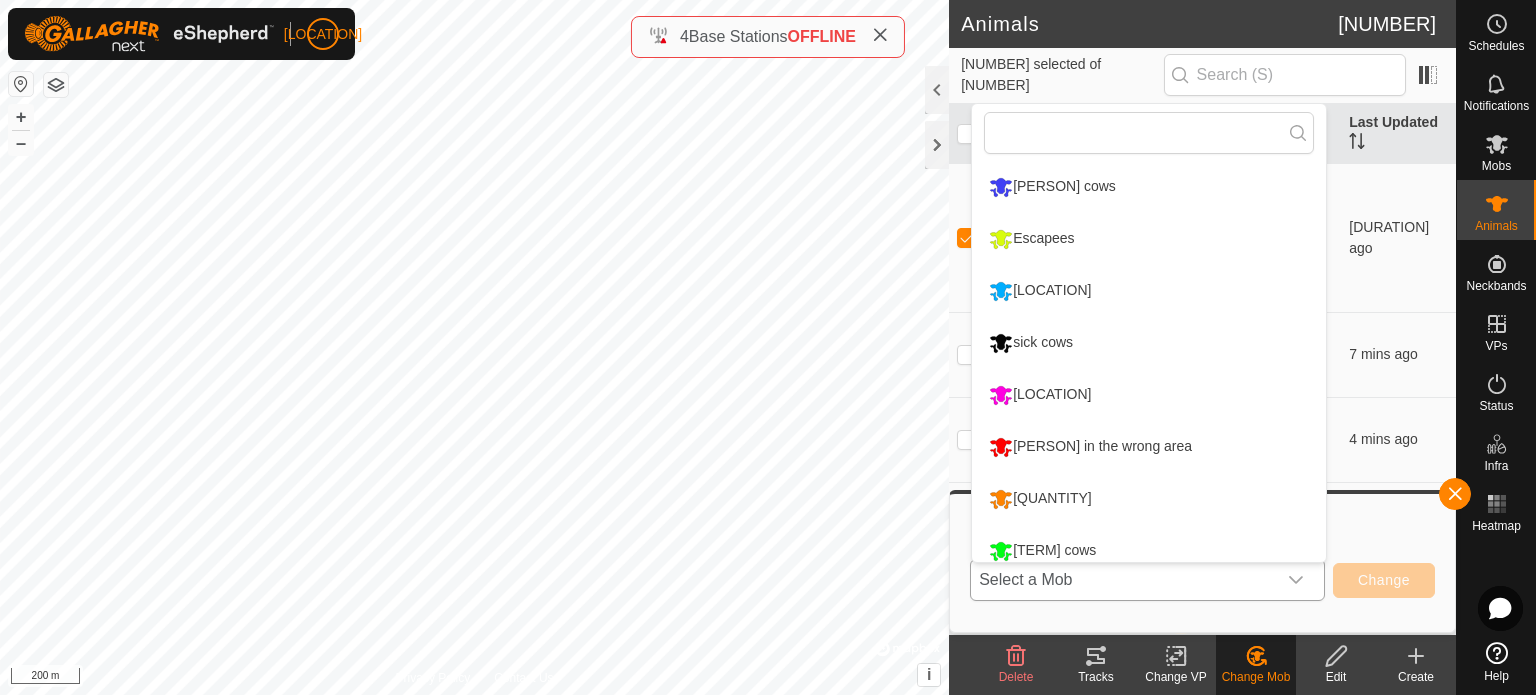 scroll, scrollTop: 14, scrollLeft: 0, axis: vertical 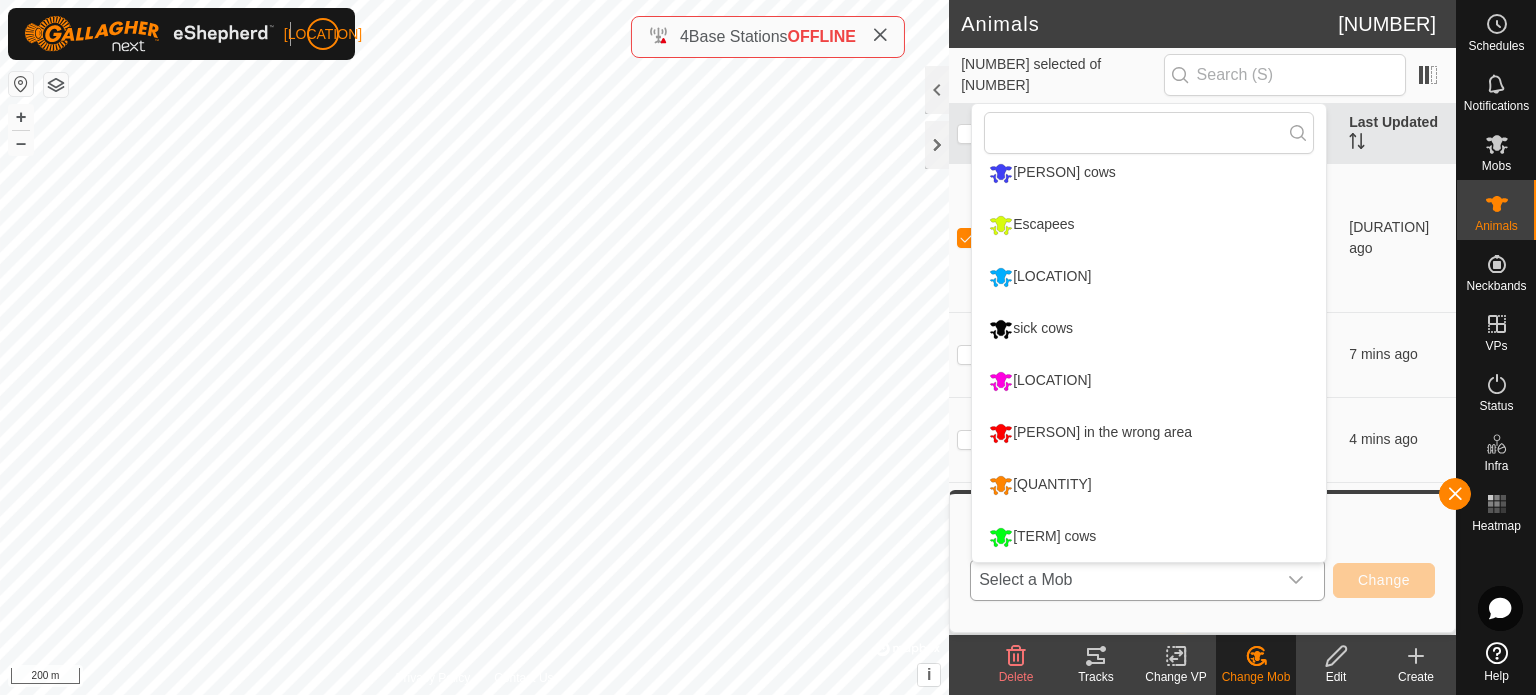 click on "[LOCATION]" at bounding box center [1149, 381] 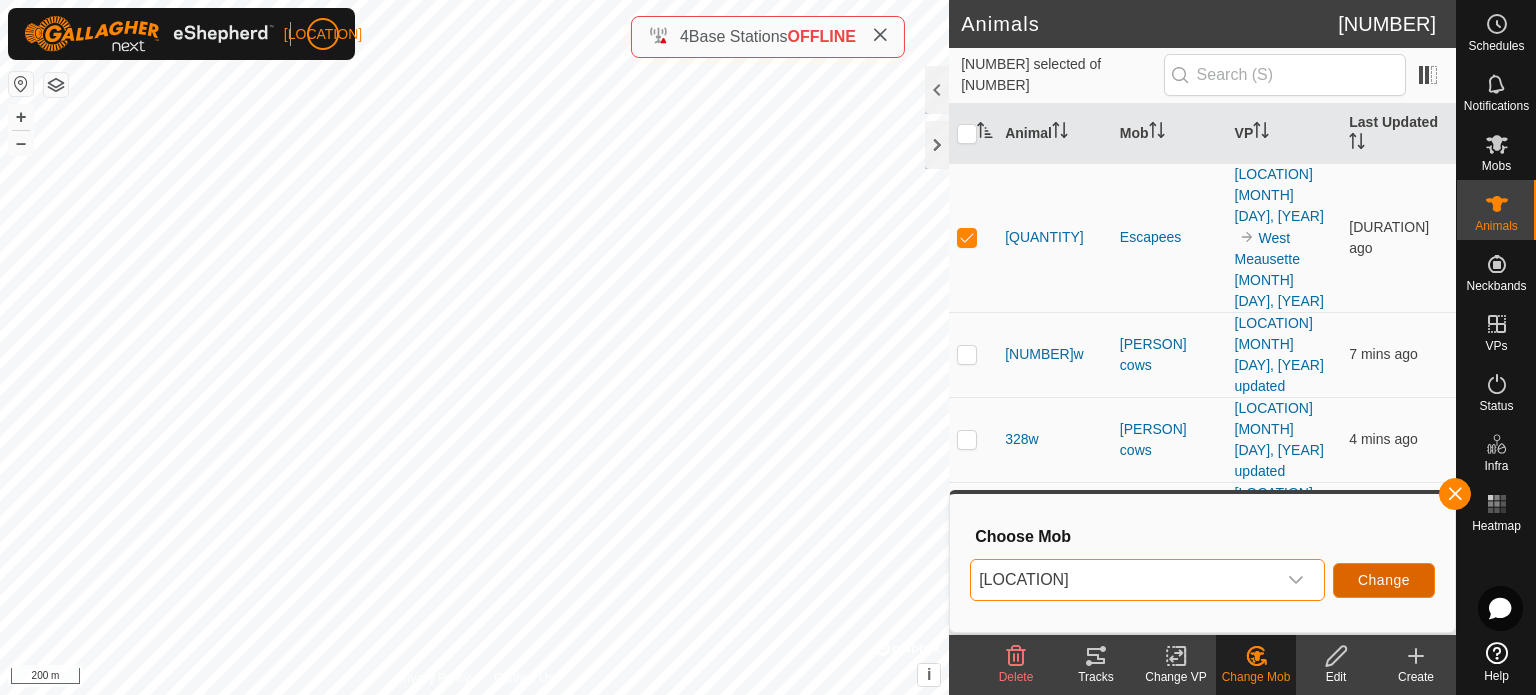 click on "Change" at bounding box center (1384, 580) 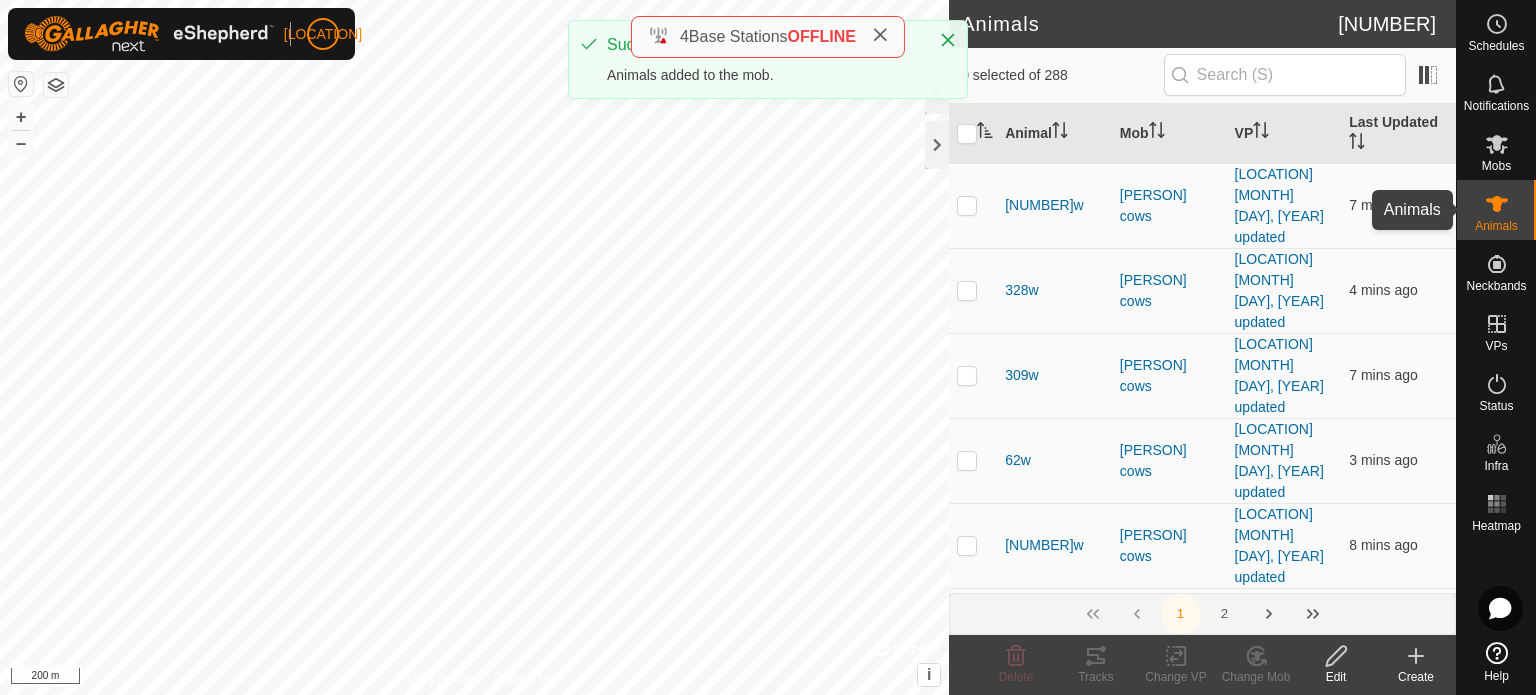 click on "Animals" at bounding box center (1496, 210) 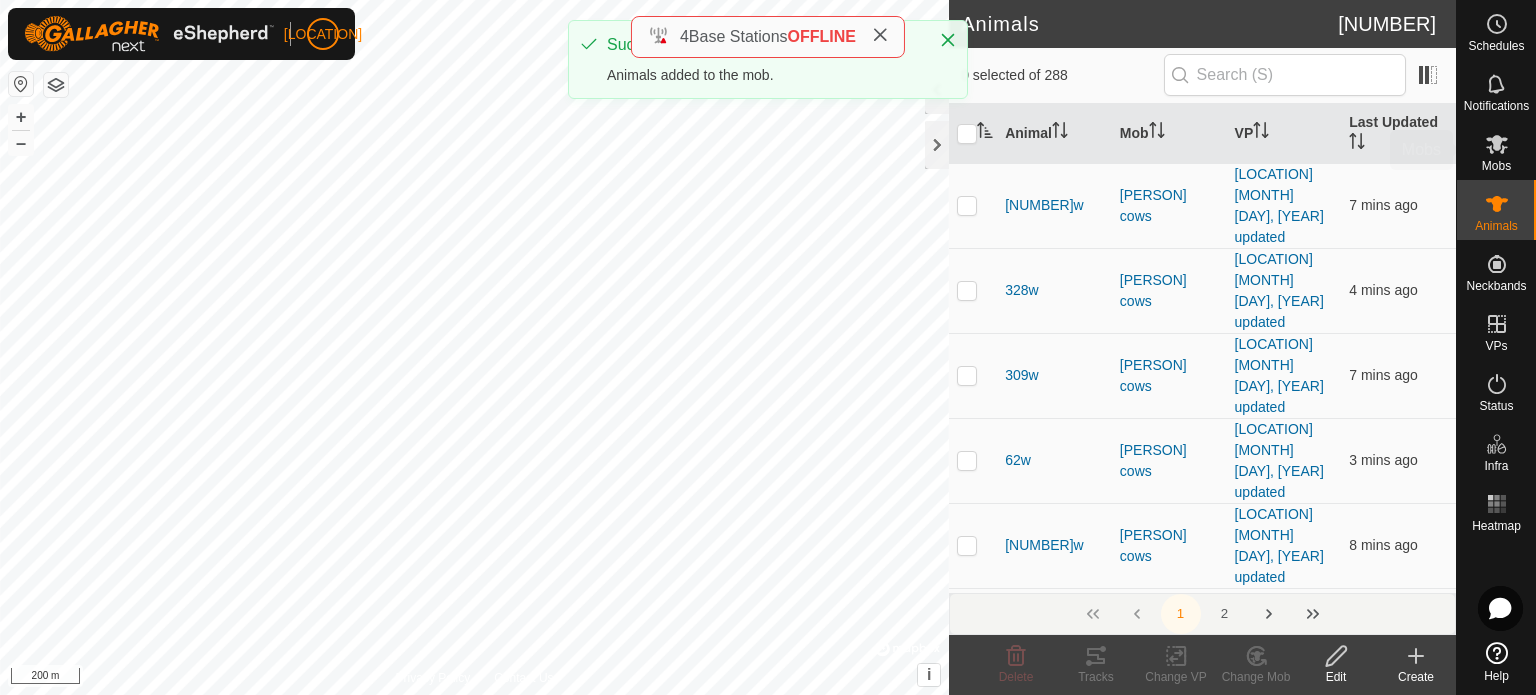 click at bounding box center (1497, 144) 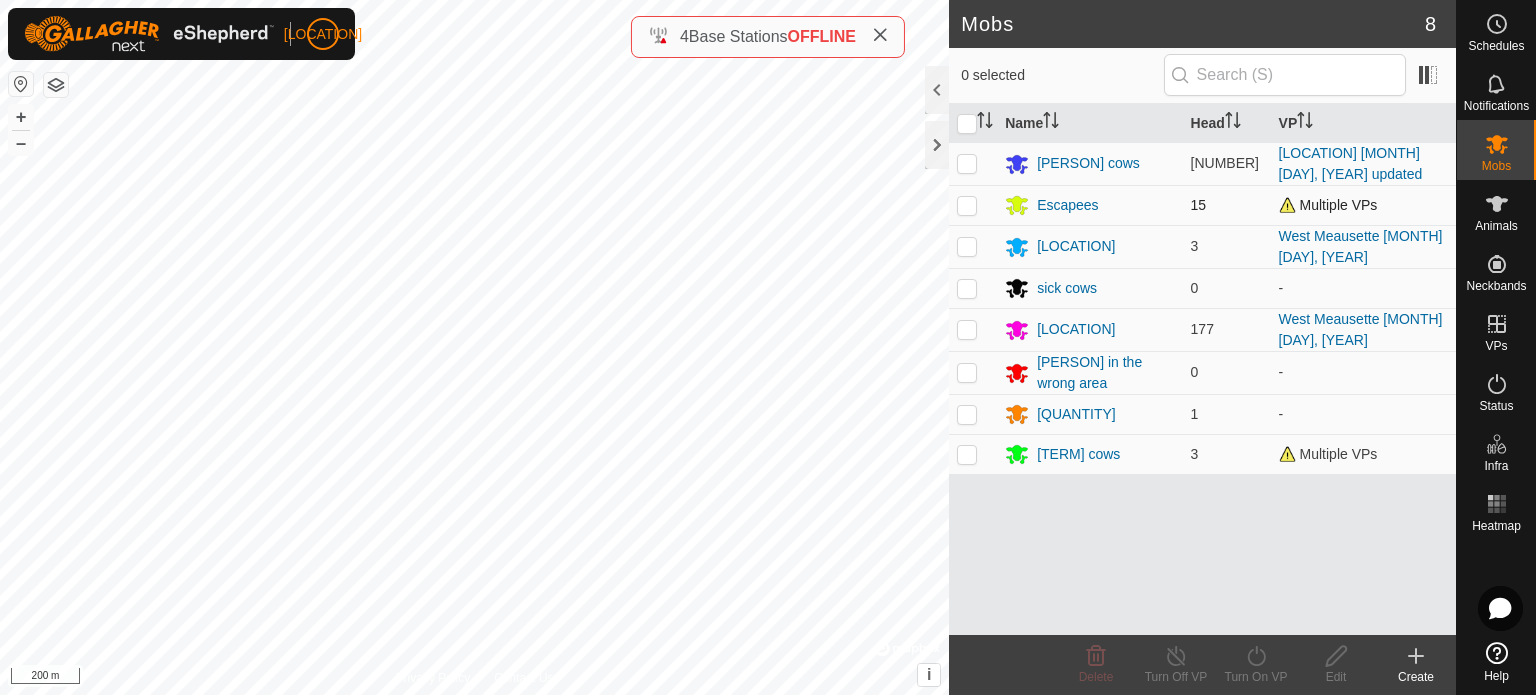 click at bounding box center [967, 163] 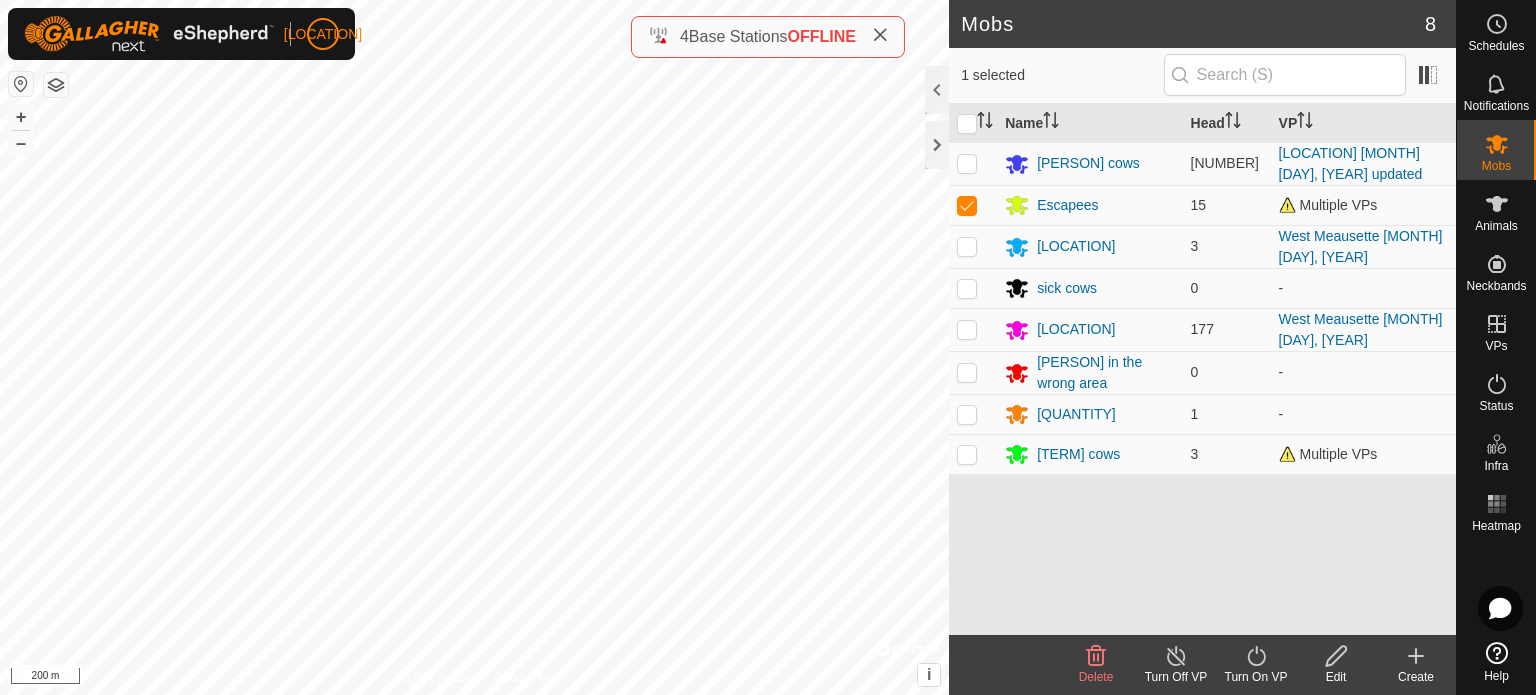 click on "Turn On VP" at bounding box center (1096, 677) 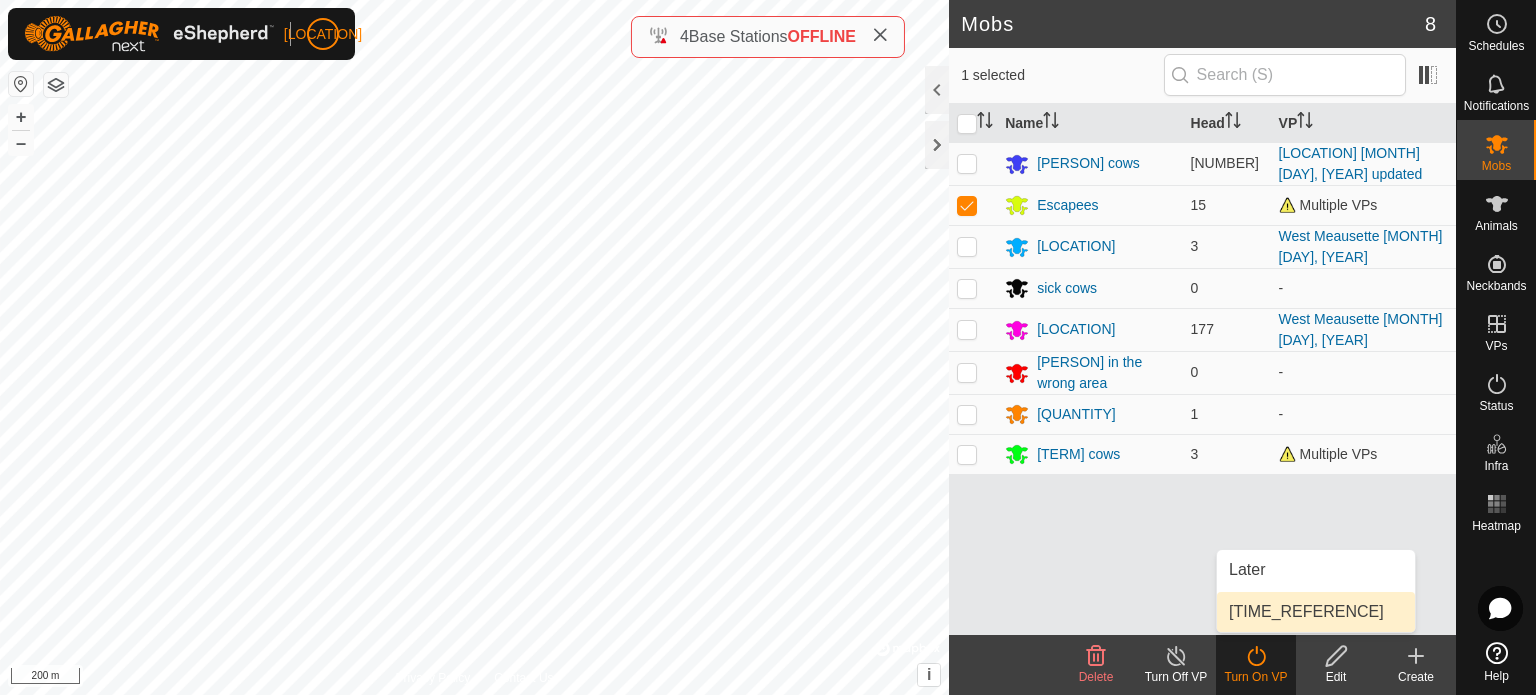 click on "[TIME_REFERENCE]" at bounding box center (1316, 612) 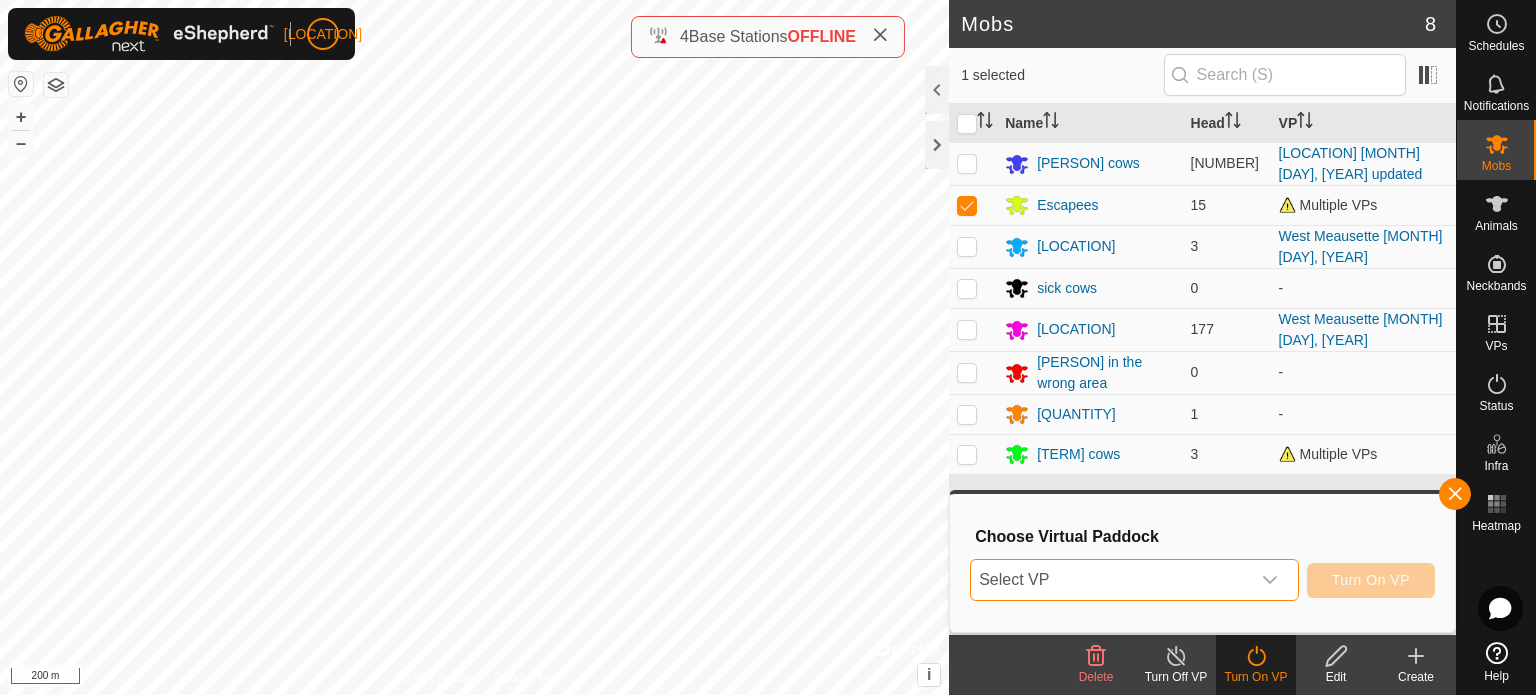 click on "Select VP" at bounding box center [1110, 580] 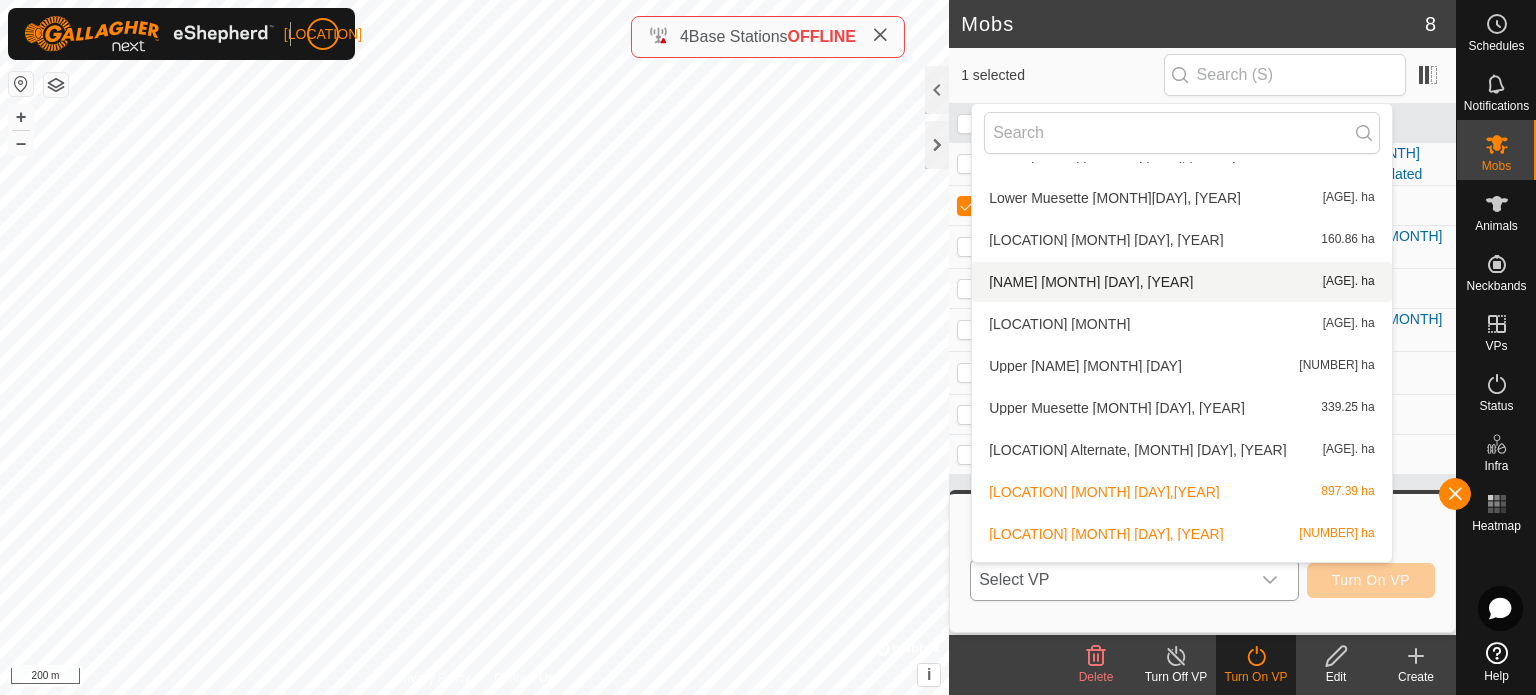 scroll, scrollTop: 2827, scrollLeft: 0, axis: vertical 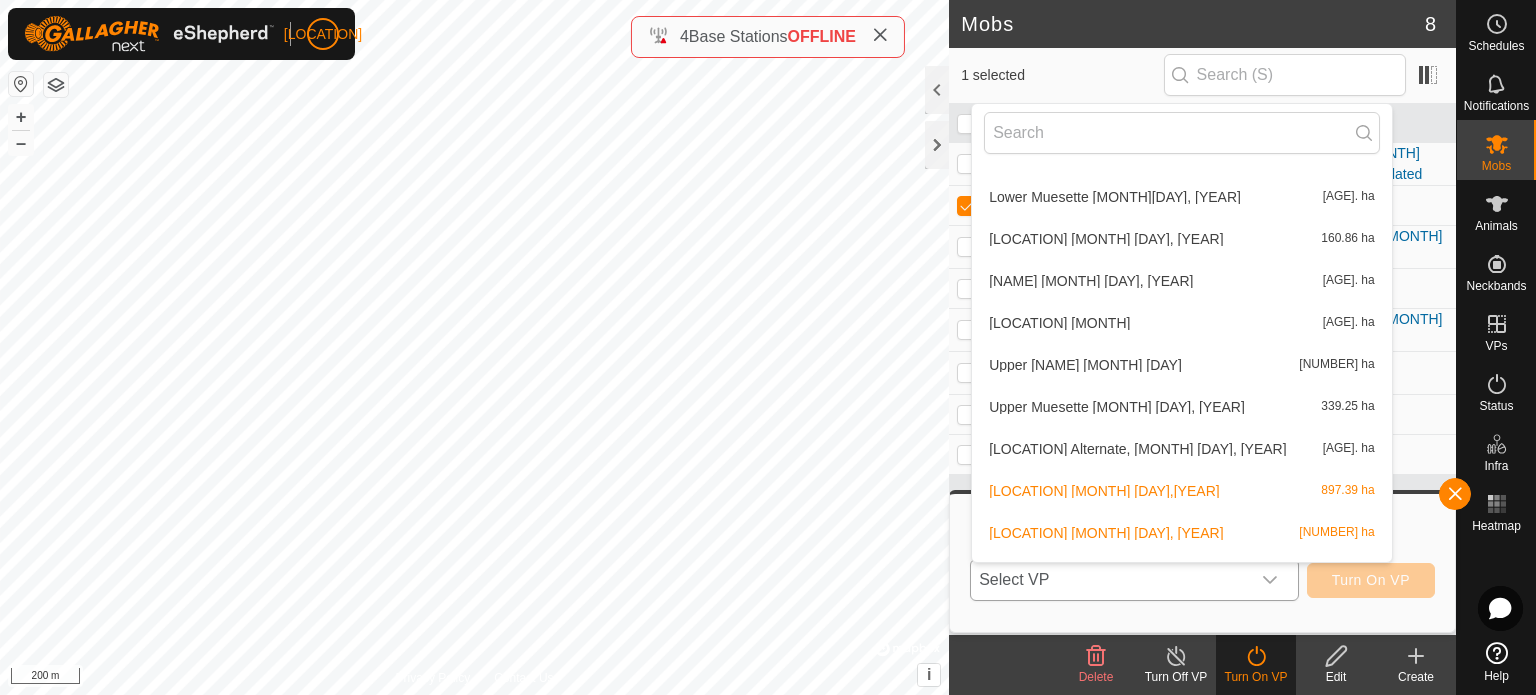 click on "[LOCATION] Alternate, [MONTH] [DAY], [YEAR] [NUMBER] ha" at bounding box center (1182, 449) 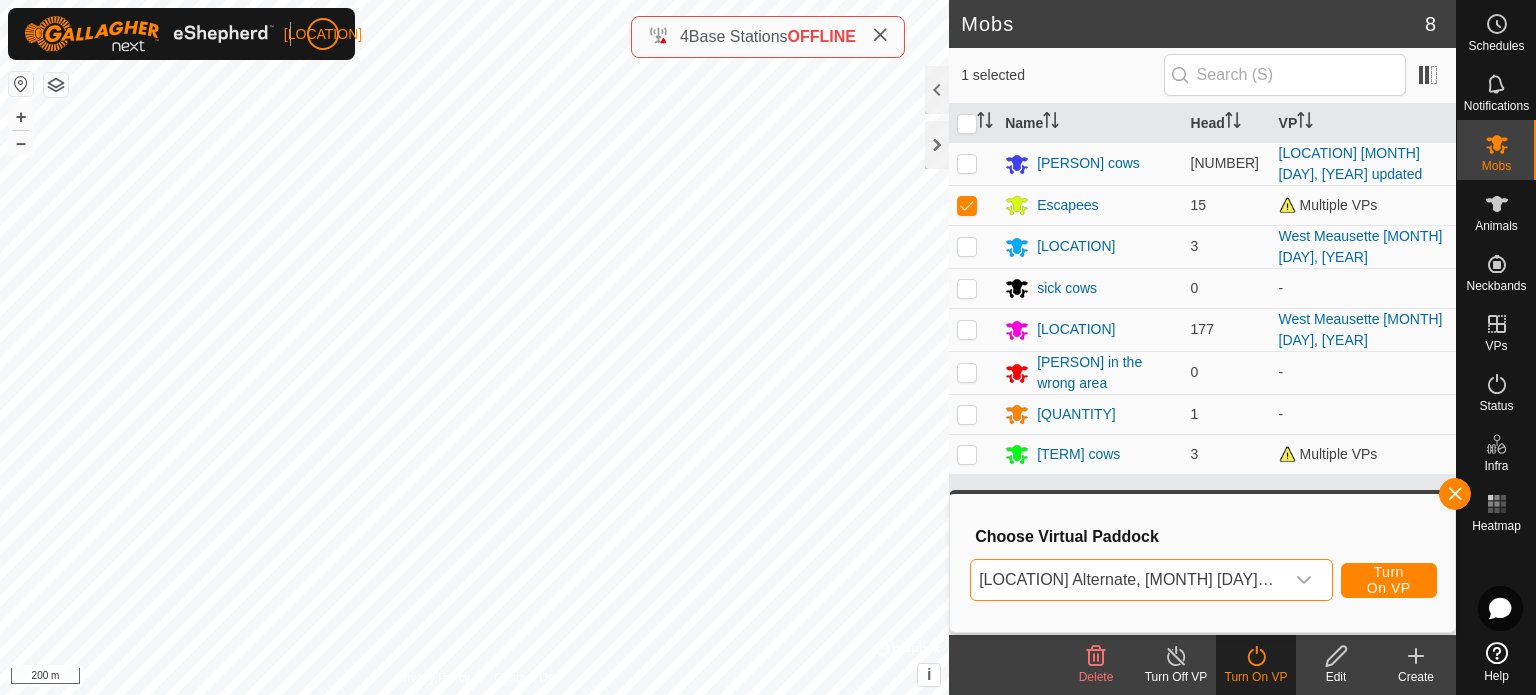 click on "Choose Virtual Paddock [LOCATION] Alternate, [MONTH] [DAY], [YEAR] Turn On VP" at bounding box center [1202, 563] 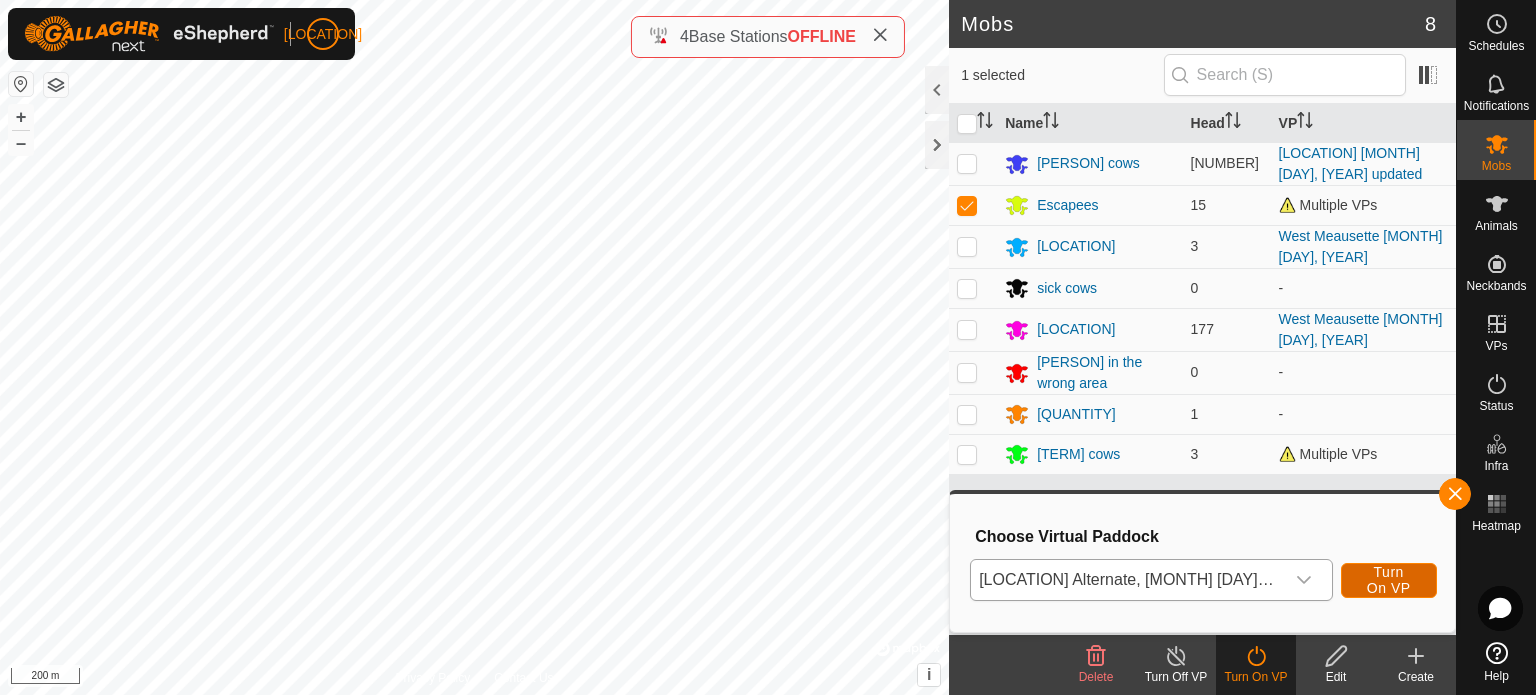 click on "Turn On VP" at bounding box center [1389, 580] 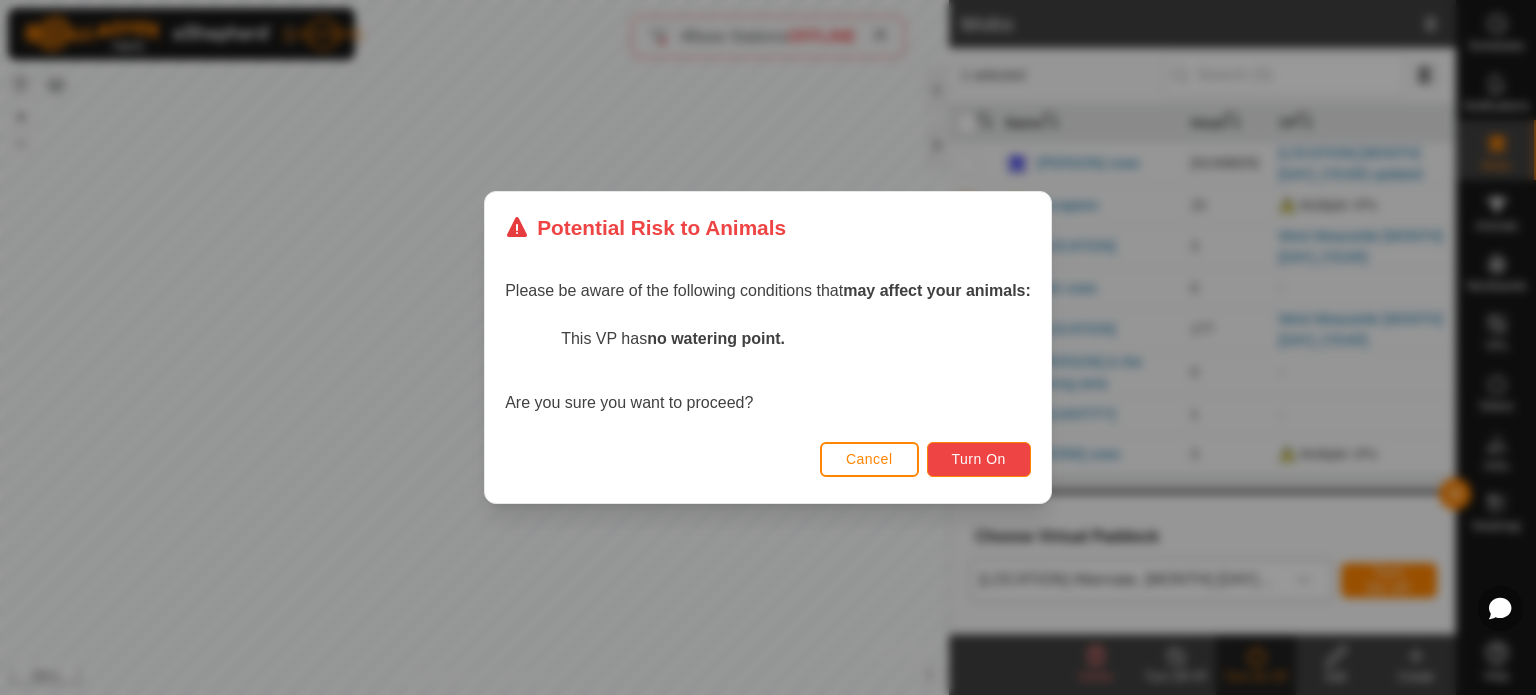 click on "Turn On" at bounding box center [979, 459] 